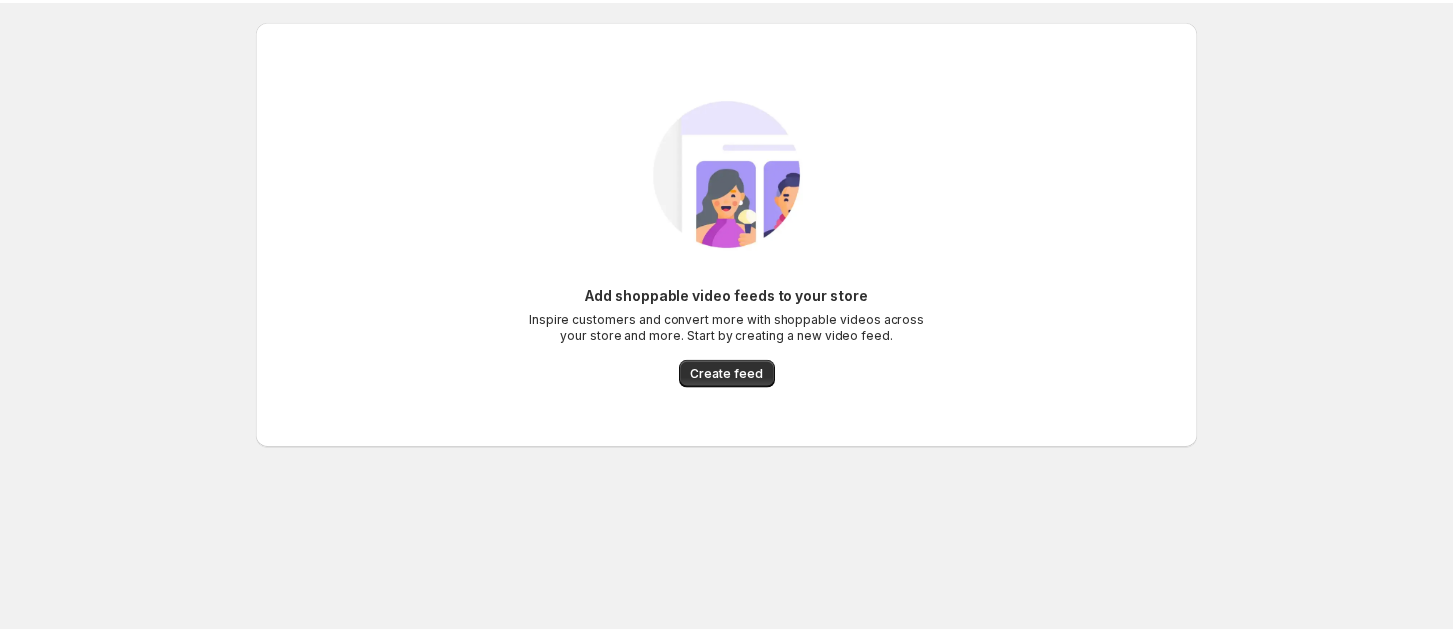 scroll, scrollTop: 0, scrollLeft: 0, axis: both 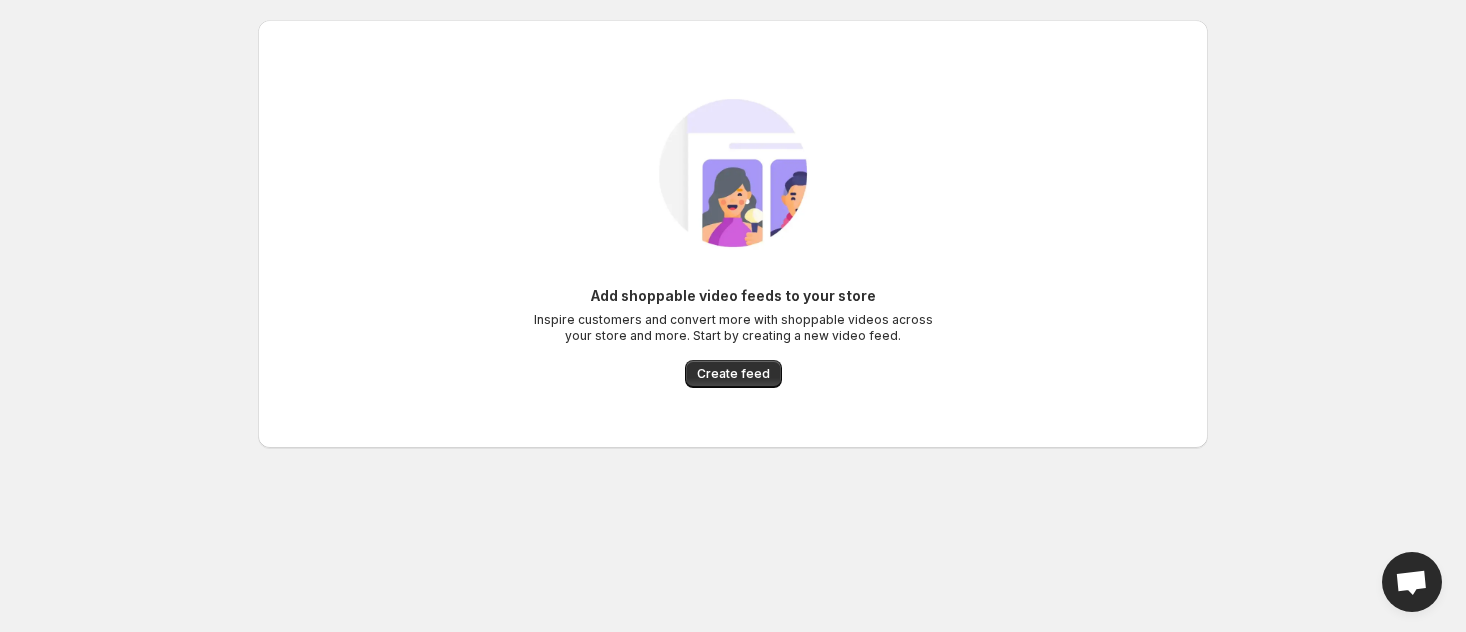 click on "Add shoppable video feeds to your store Inspire customers and convert more with shoppable videos across your store and more. Start by creating a new video feed. Create feed" at bounding box center [733, 337] 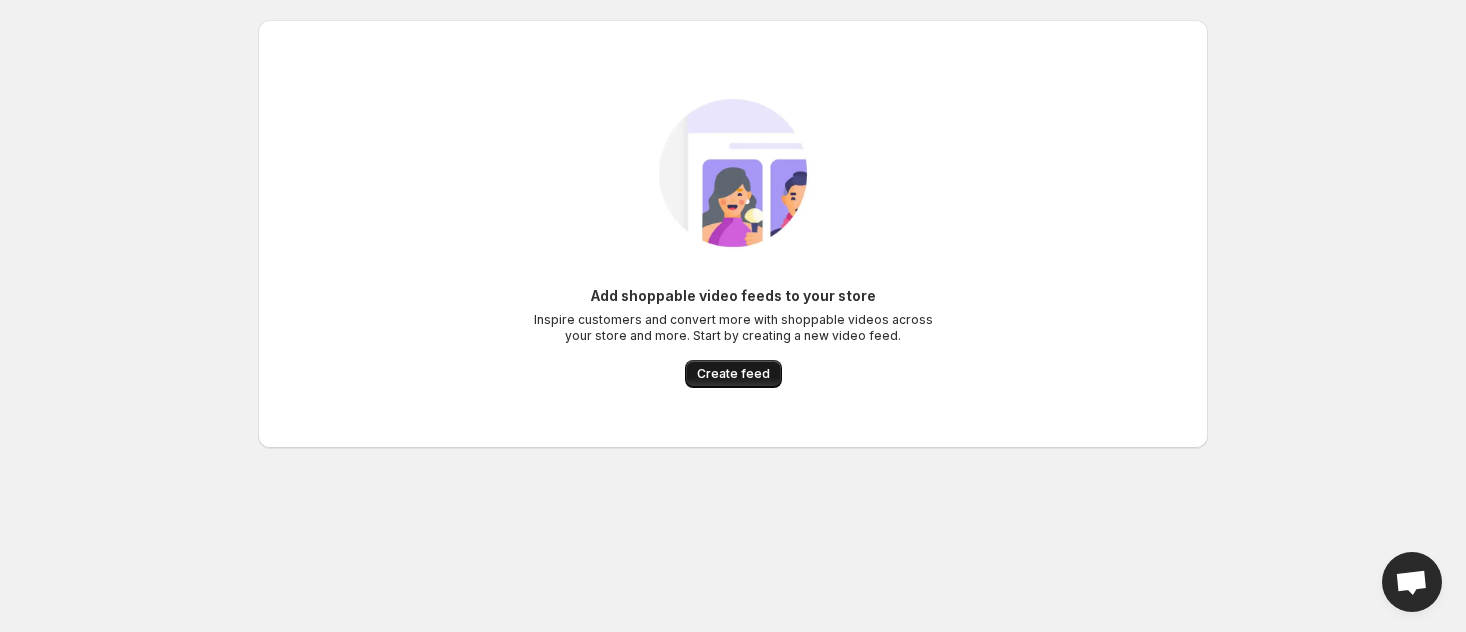 click on "Create feed" at bounding box center [733, 374] 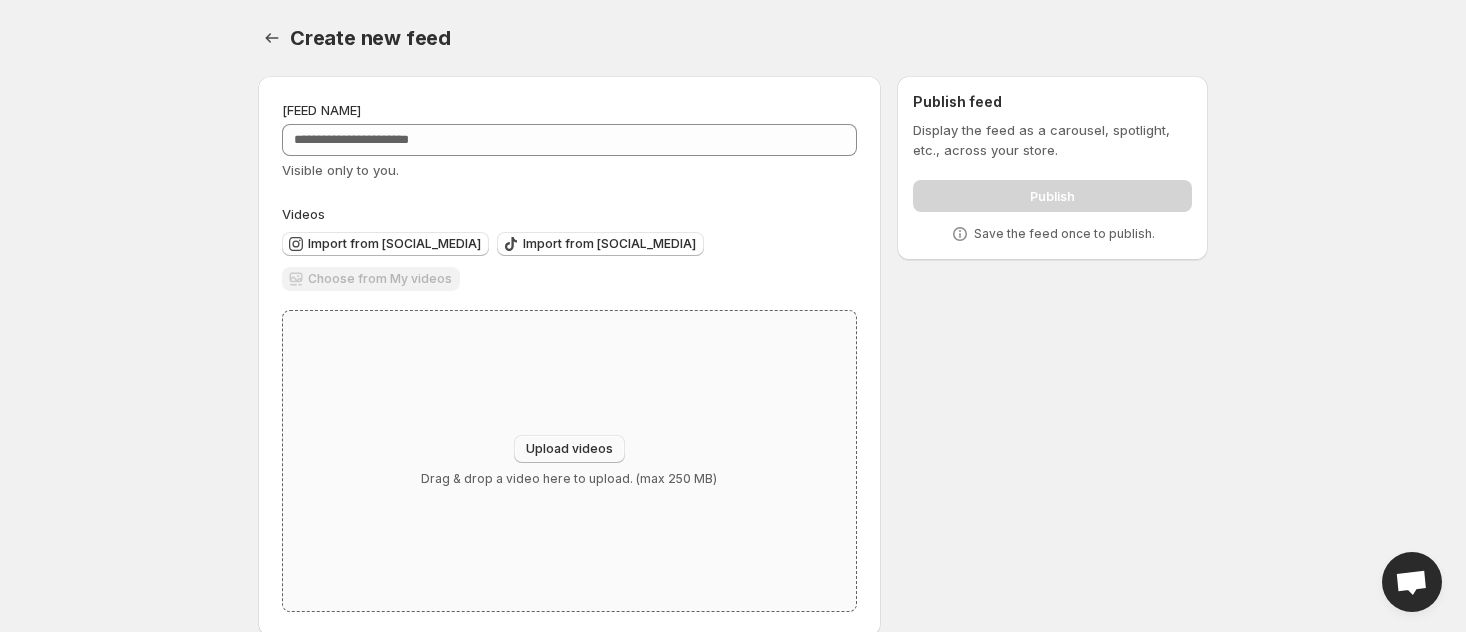 click on "Upload videos" at bounding box center [569, 449] 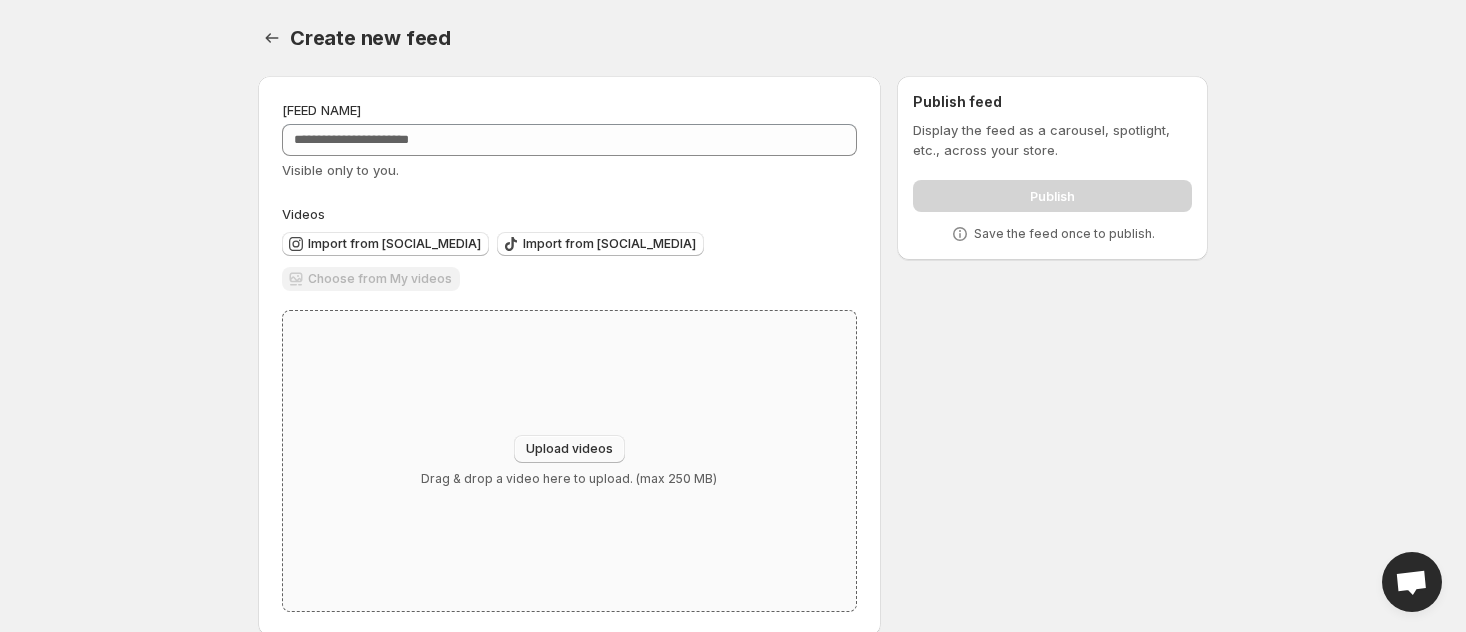 type on "**********" 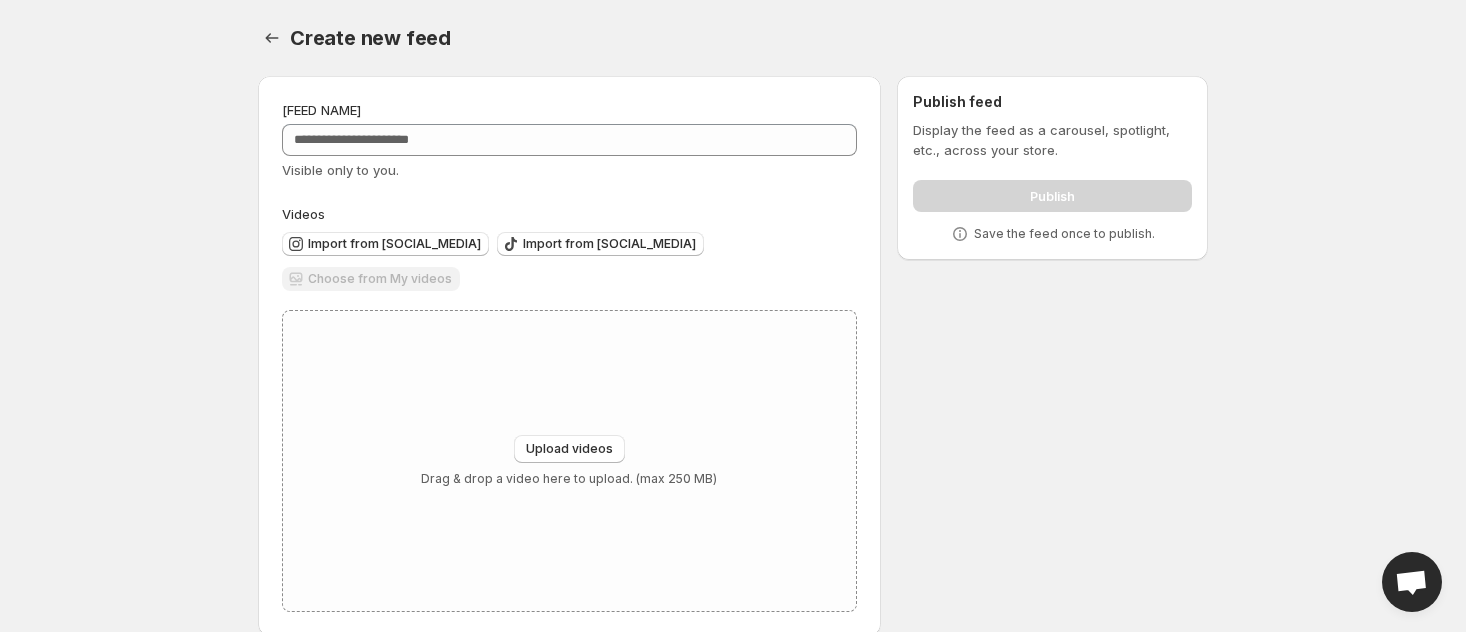 type 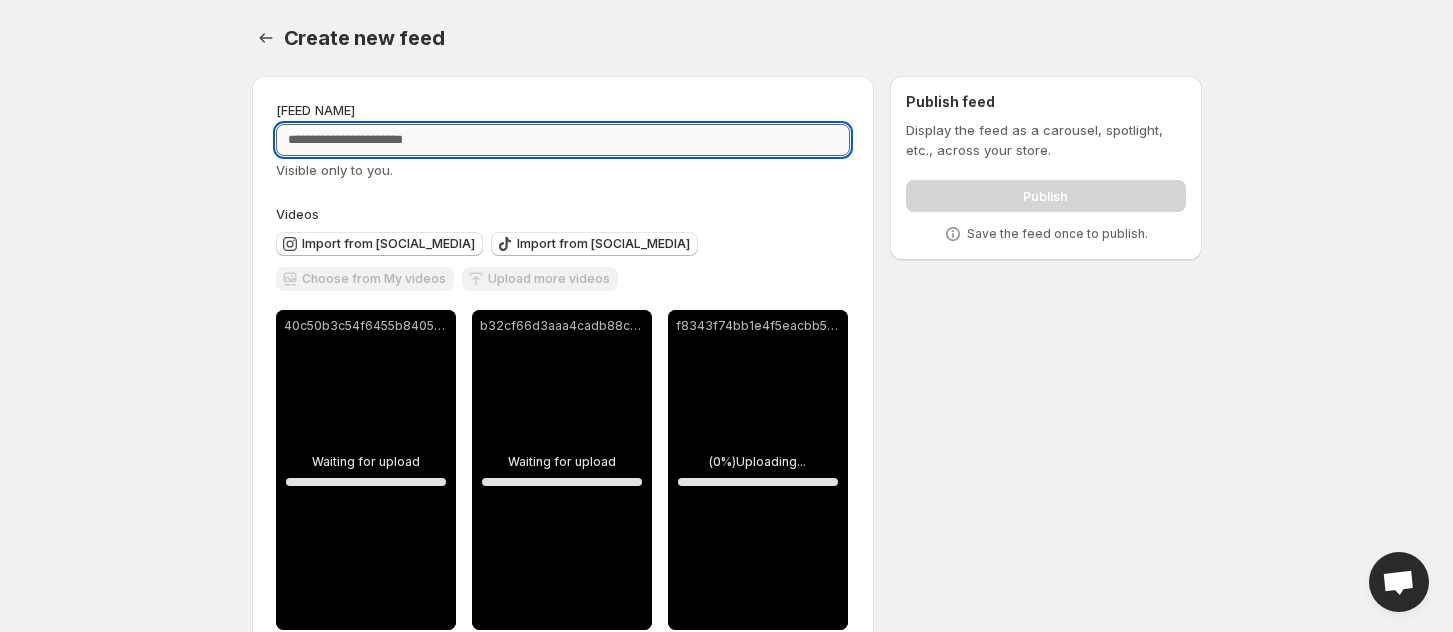 click on "[FEED NAME]" at bounding box center (563, 140) 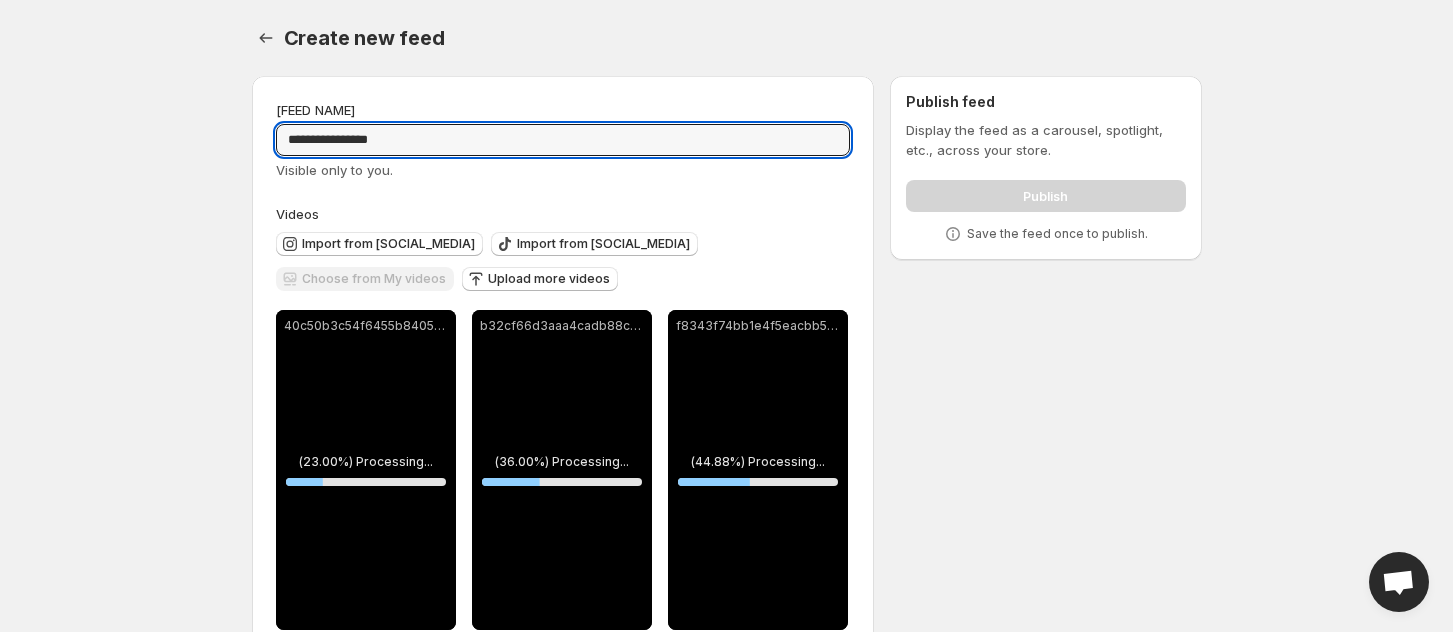 type on "**********" 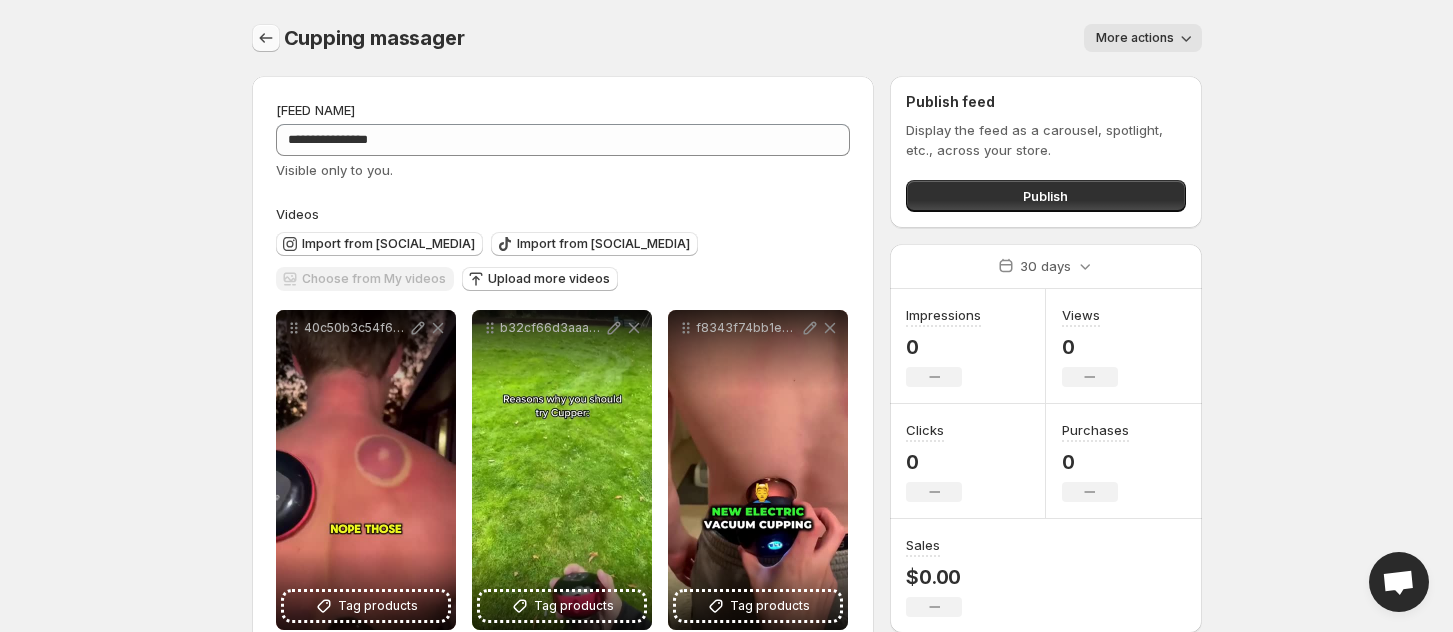 click 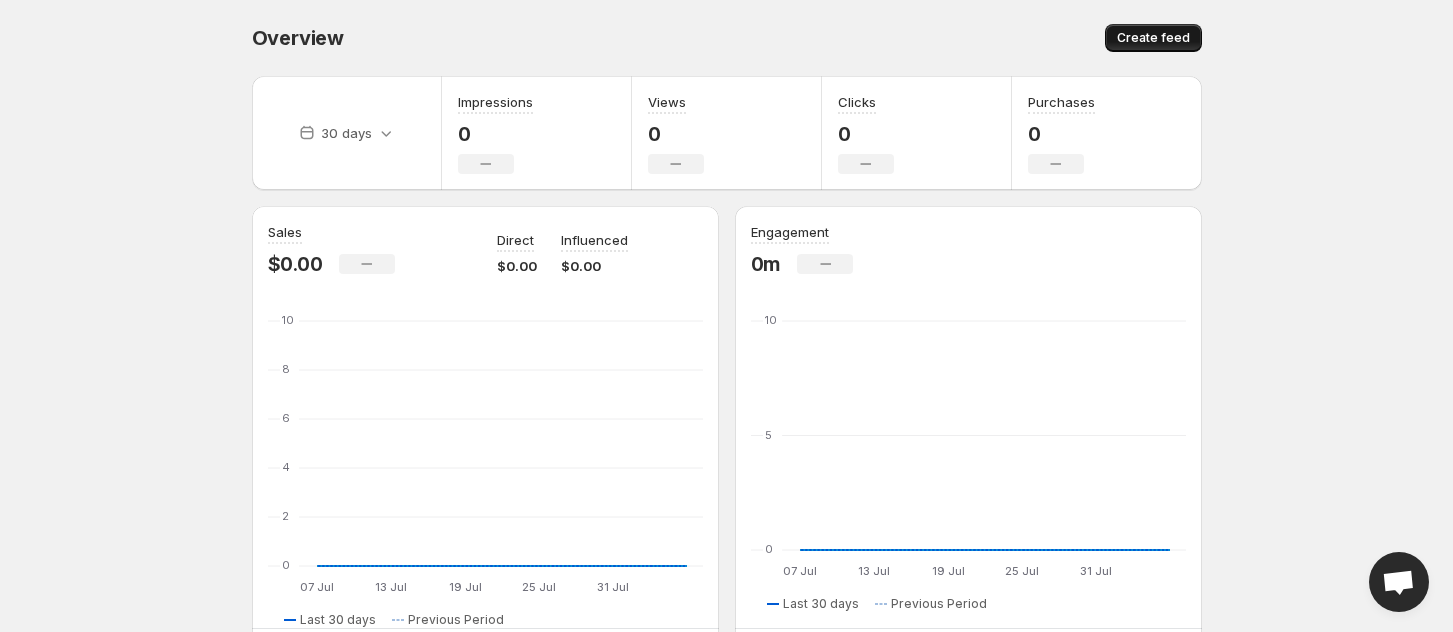 click on "Create feed" at bounding box center [1153, 38] 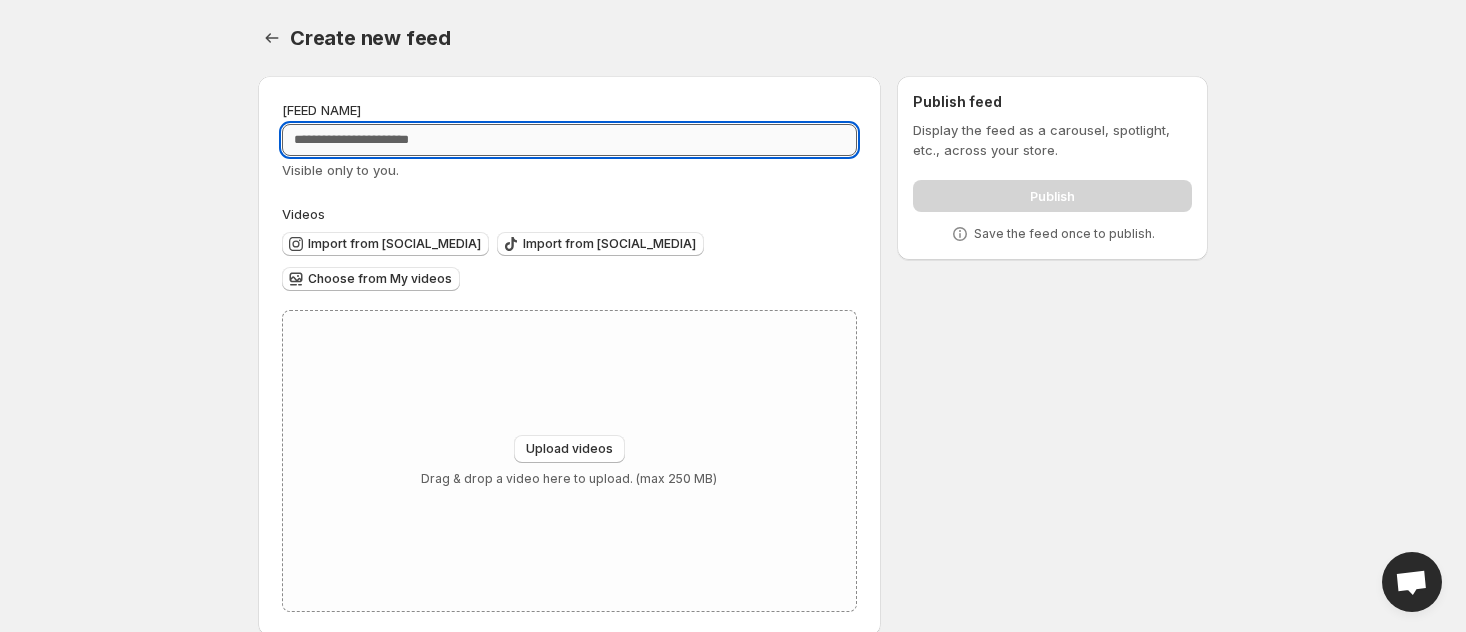 click on "[FEED NAME]" at bounding box center [569, 140] 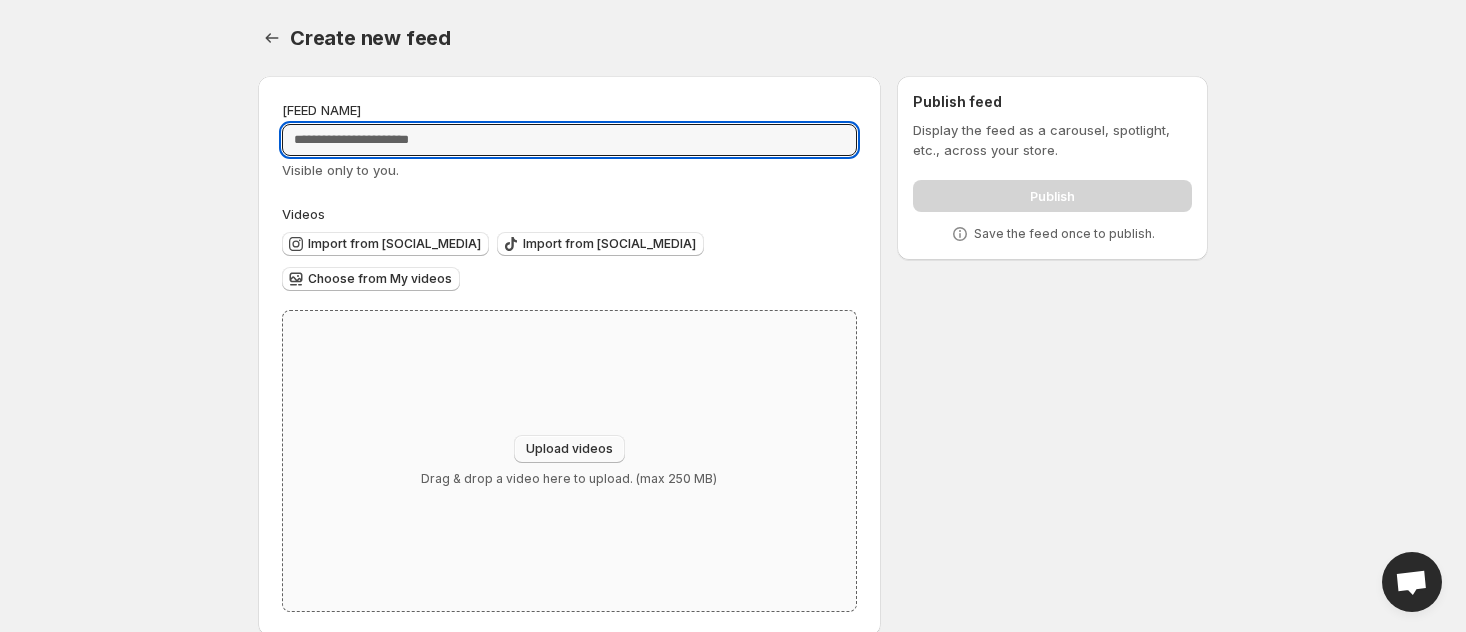 click on "Upload videos" at bounding box center [569, 449] 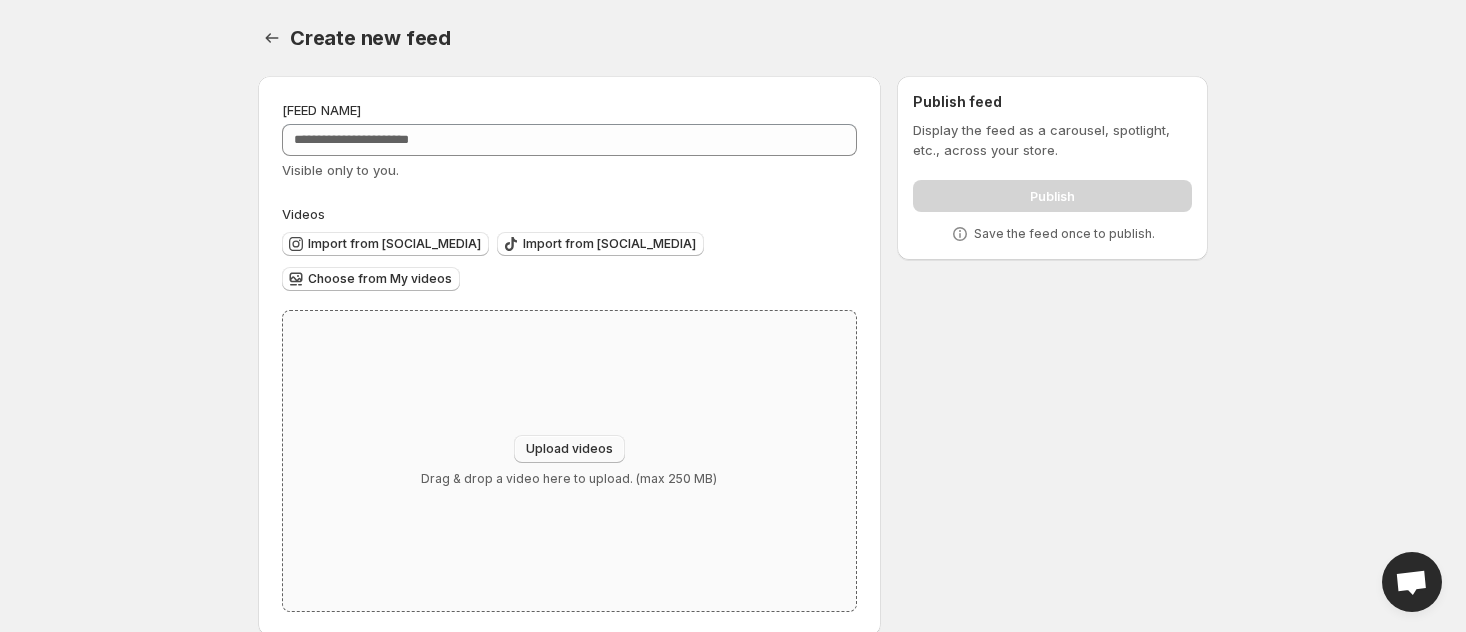 type on "**********" 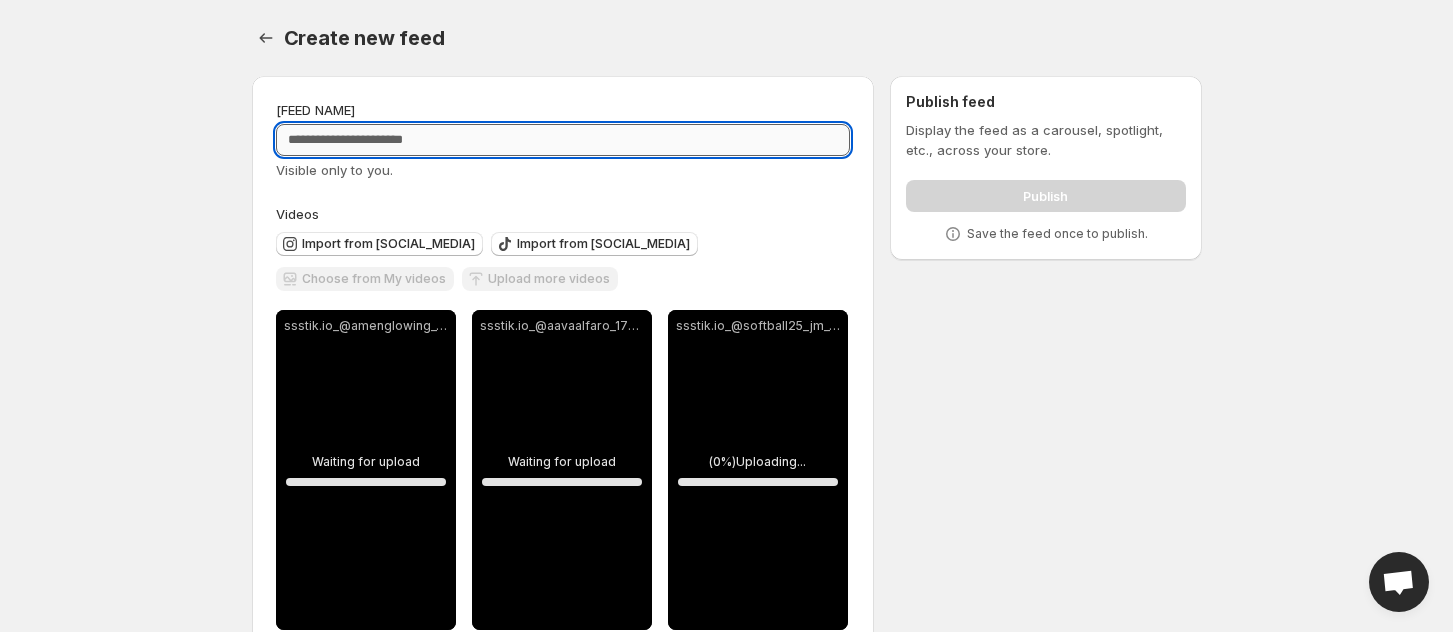 click on "[FEED NAME]" at bounding box center [563, 140] 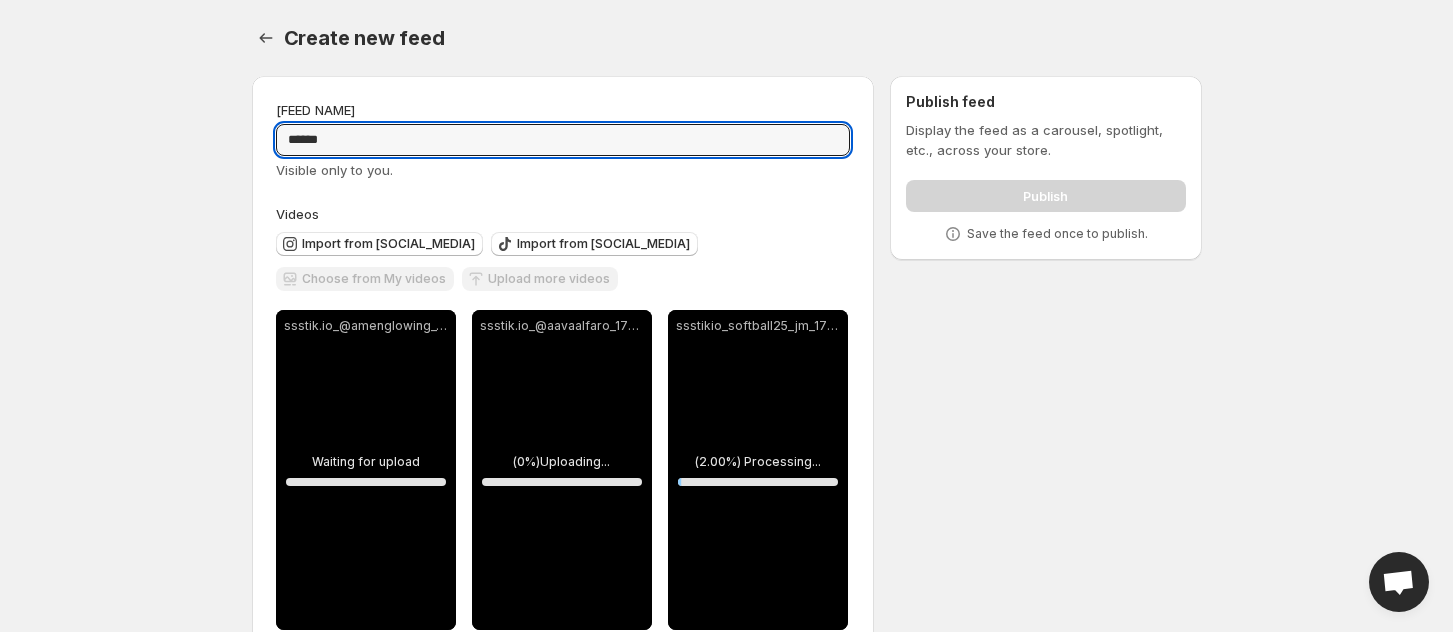 type on "******" 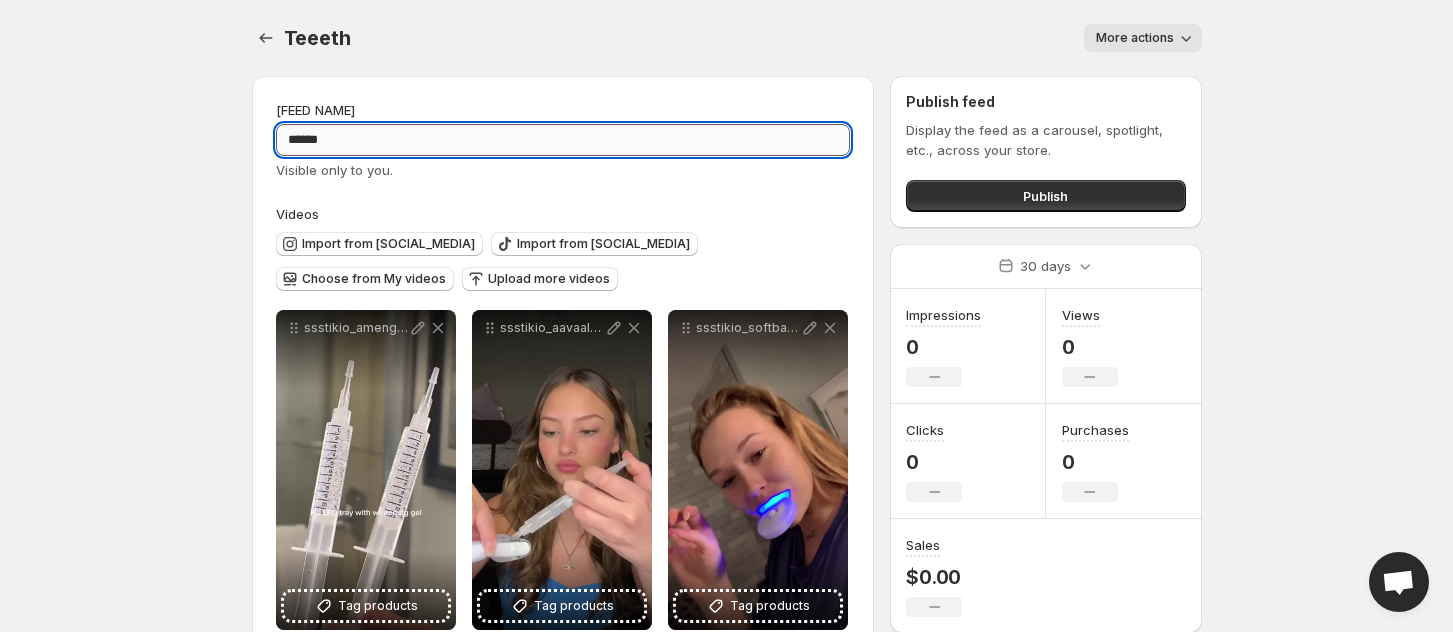 click on "******" at bounding box center (563, 140) 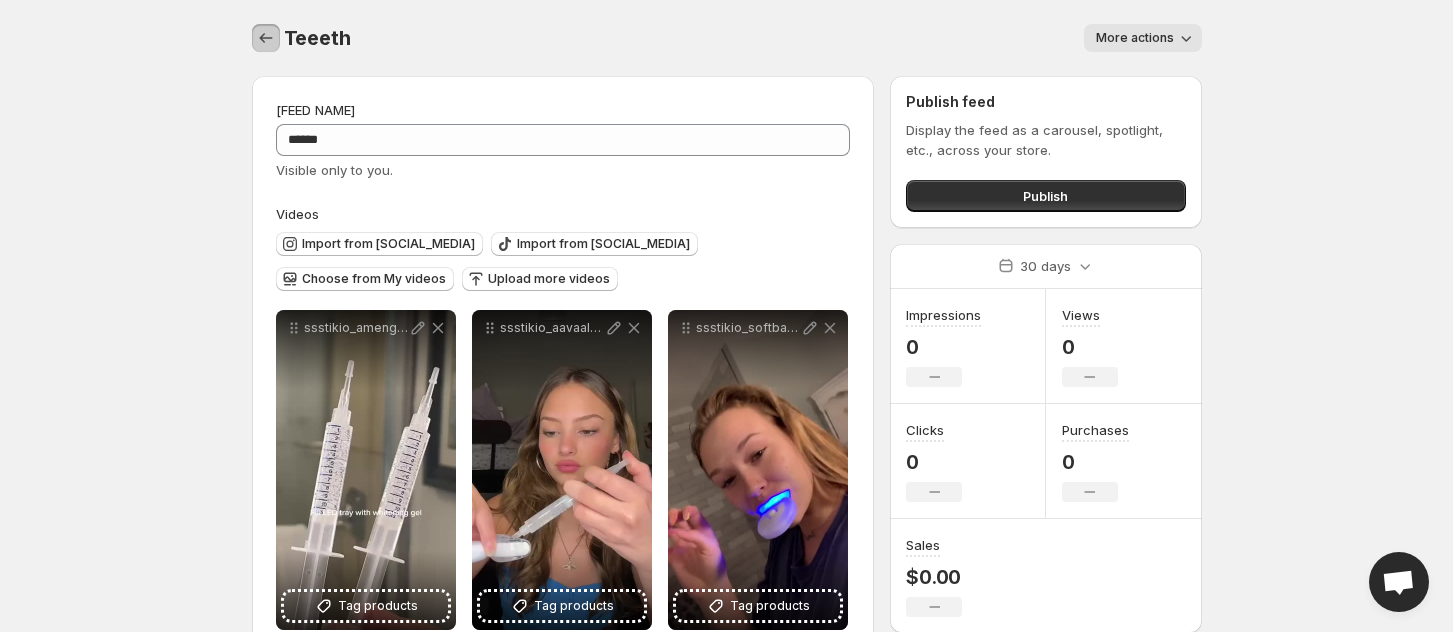 click 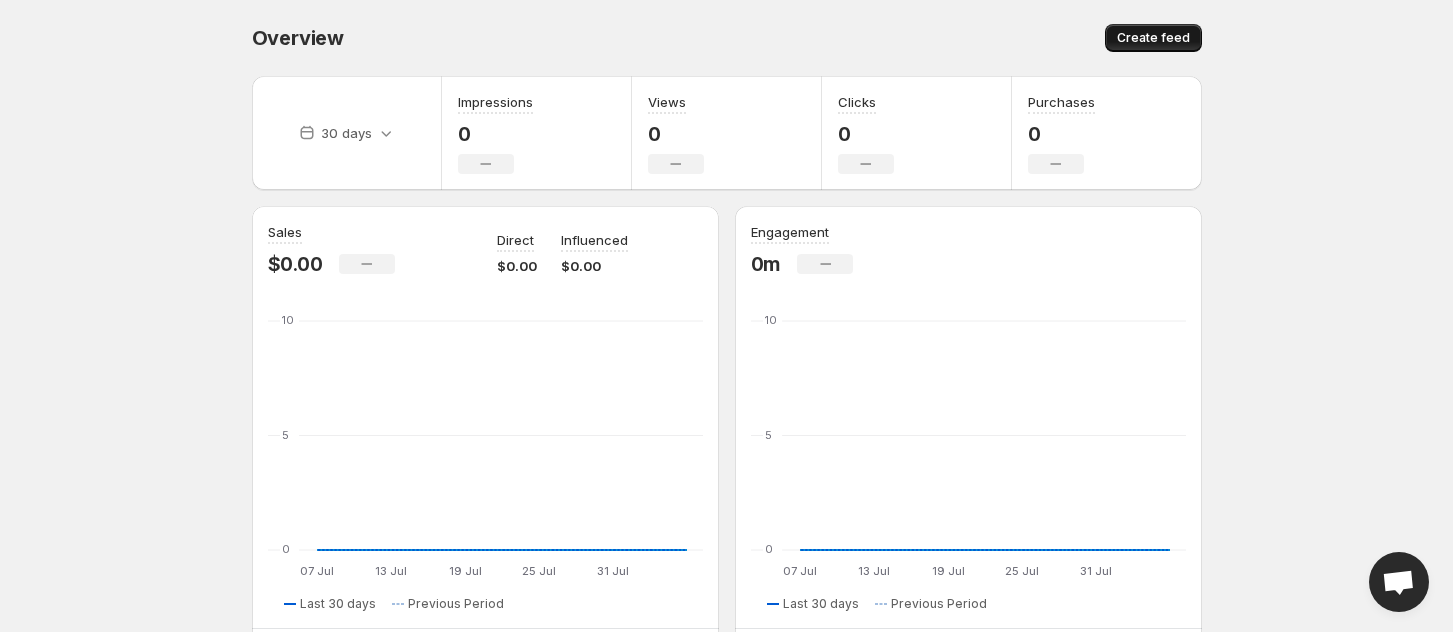 click on "Create feed" at bounding box center [1153, 38] 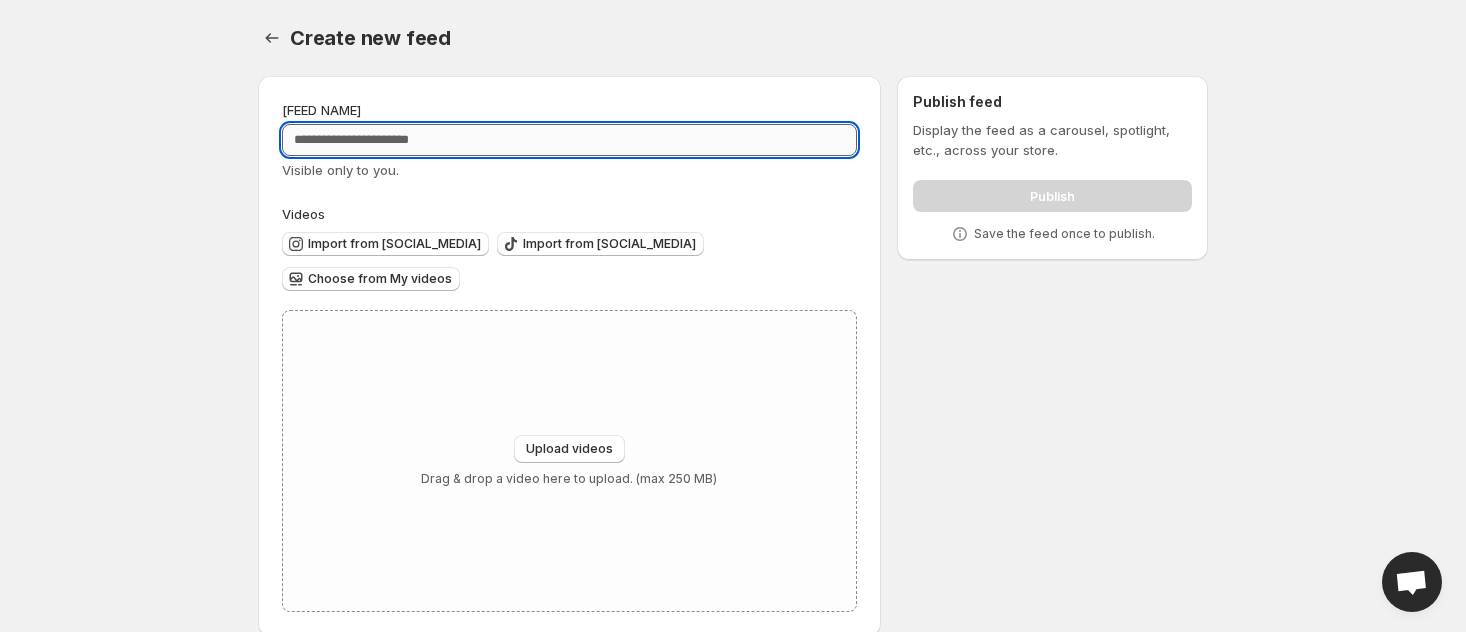 click on "[FEED NAME]" at bounding box center [569, 140] 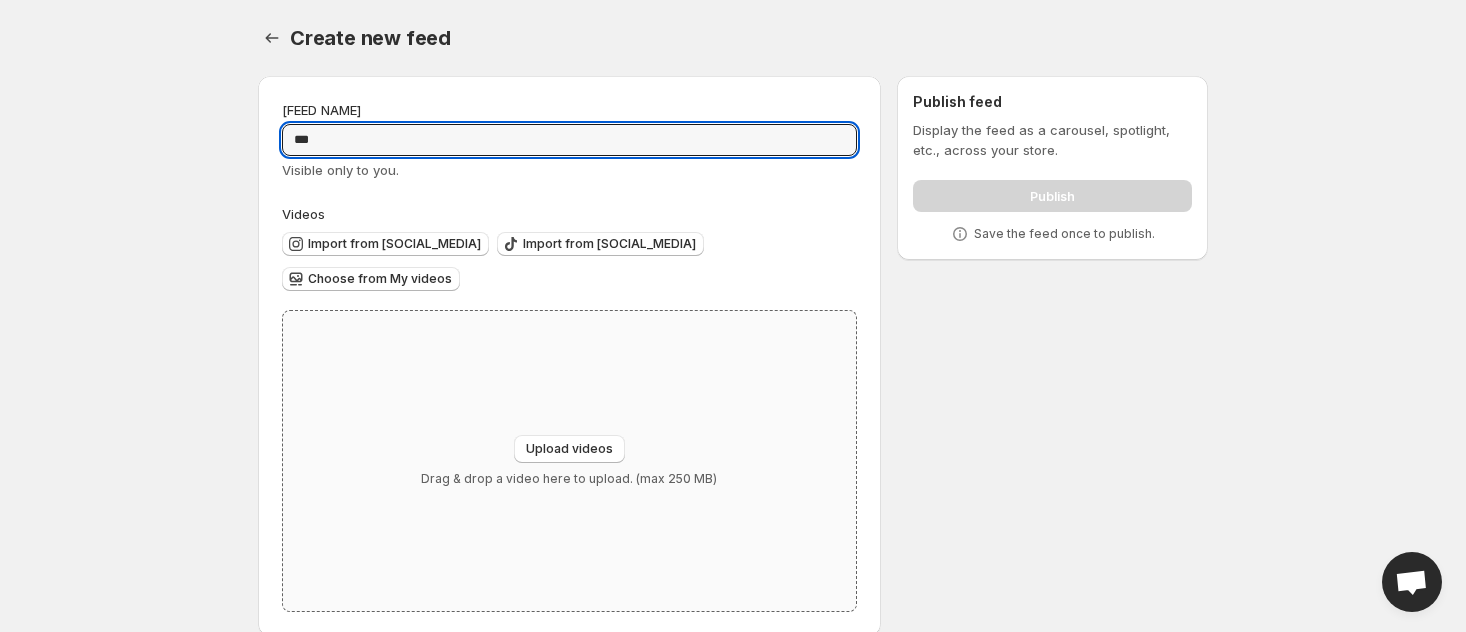 type on "***" 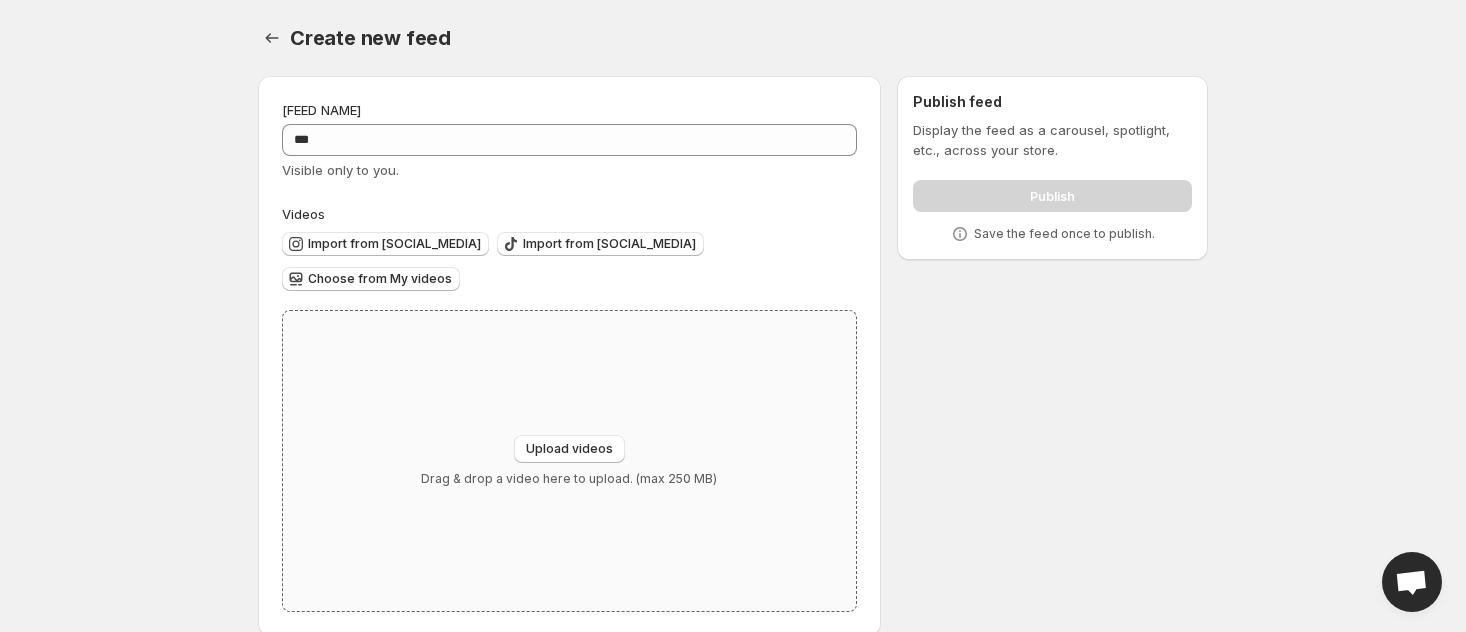 type on "**********" 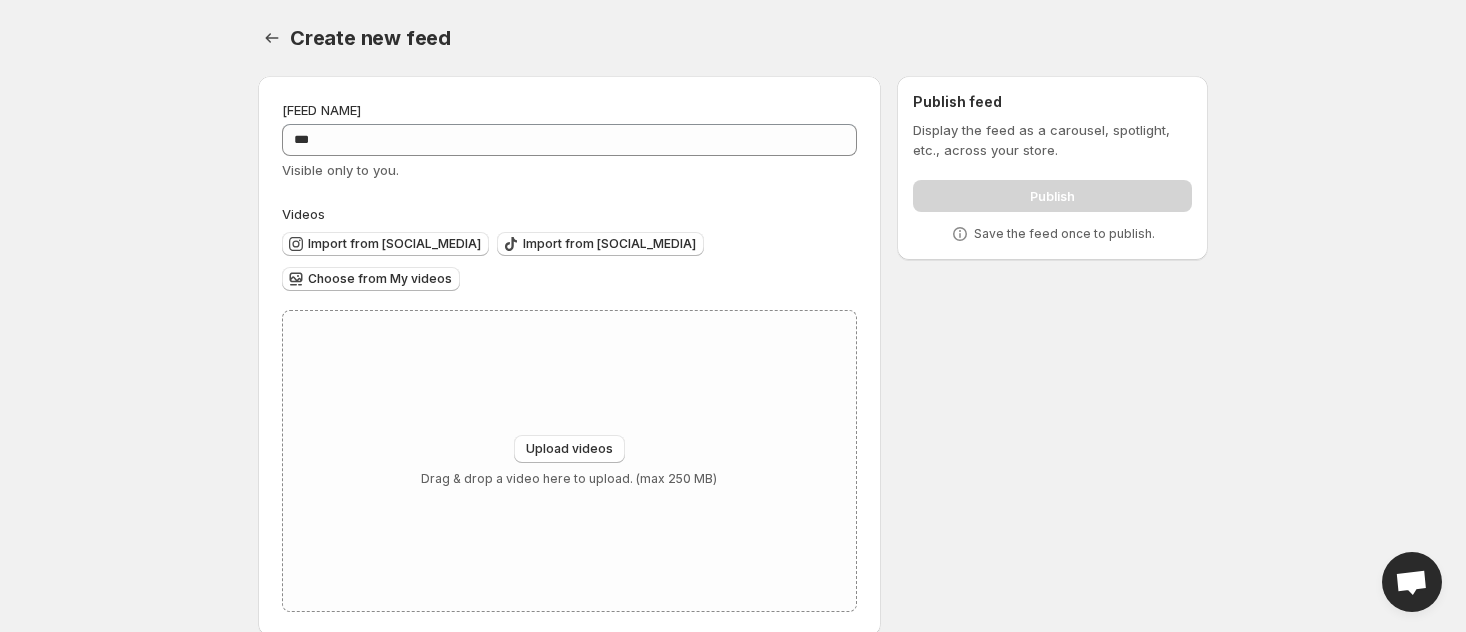 type 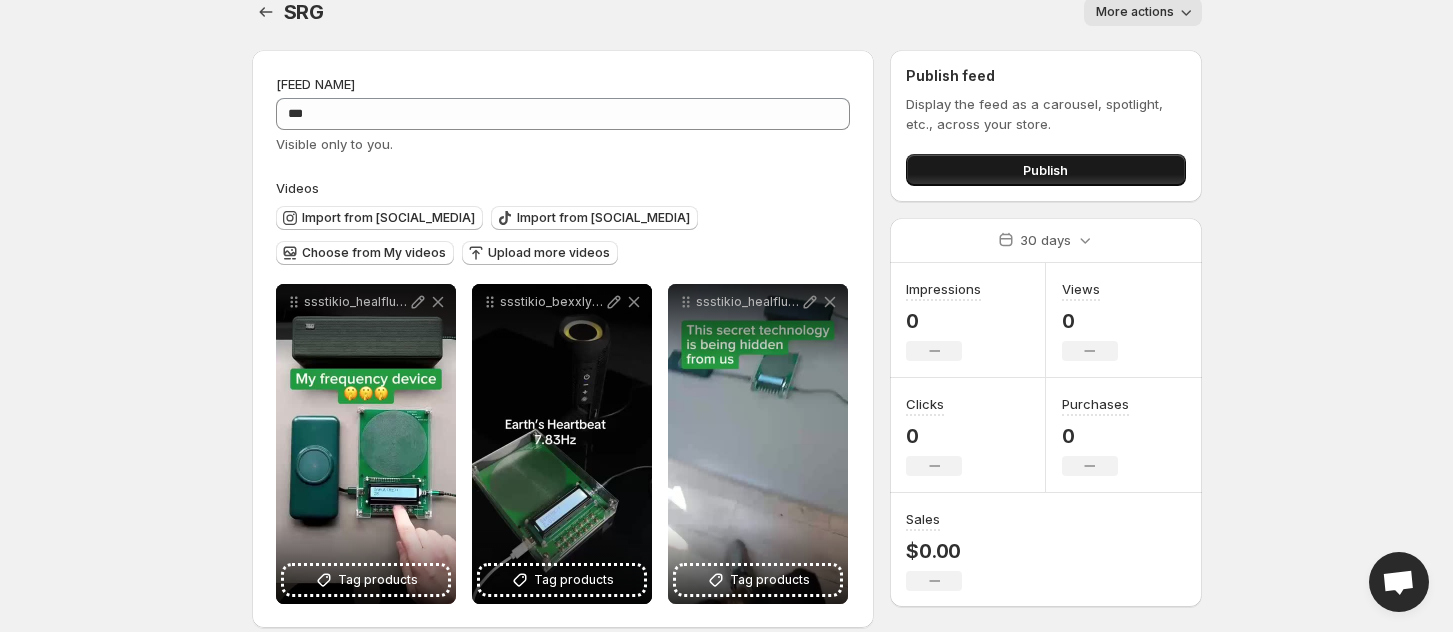 scroll, scrollTop: 46, scrollLeft: 0, axis: vertical 